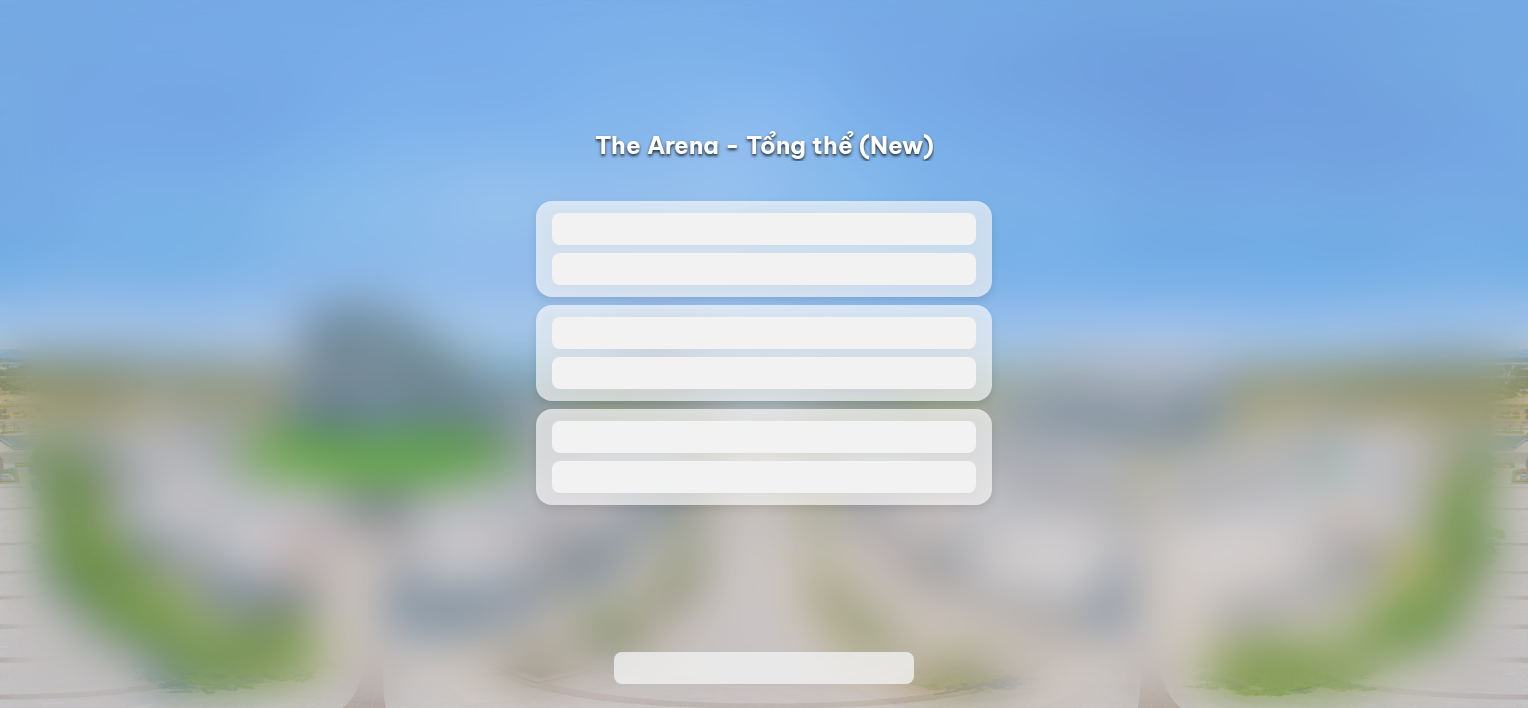 scroll, scrollTop: 0, scrollLeft: 0, axis: both 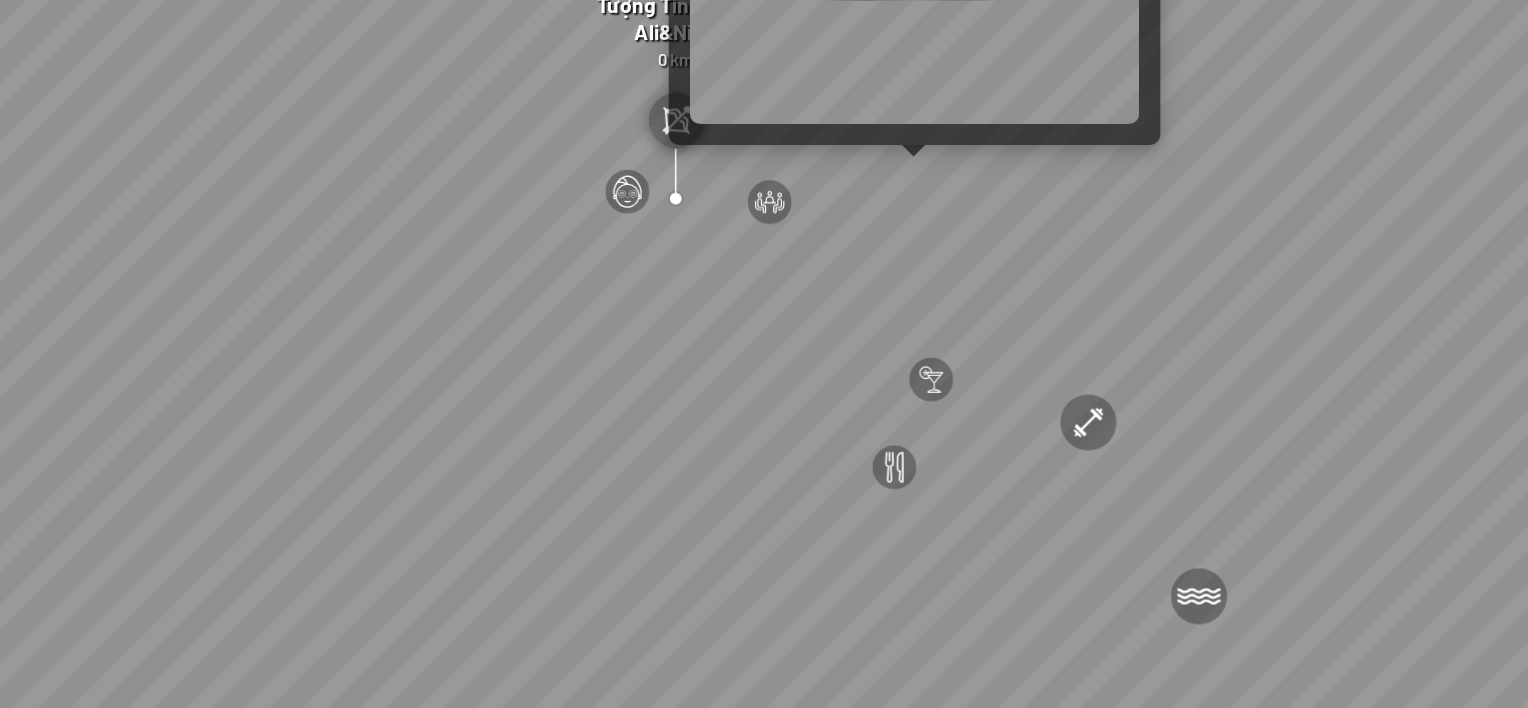 click at bounding box center (764, 354) 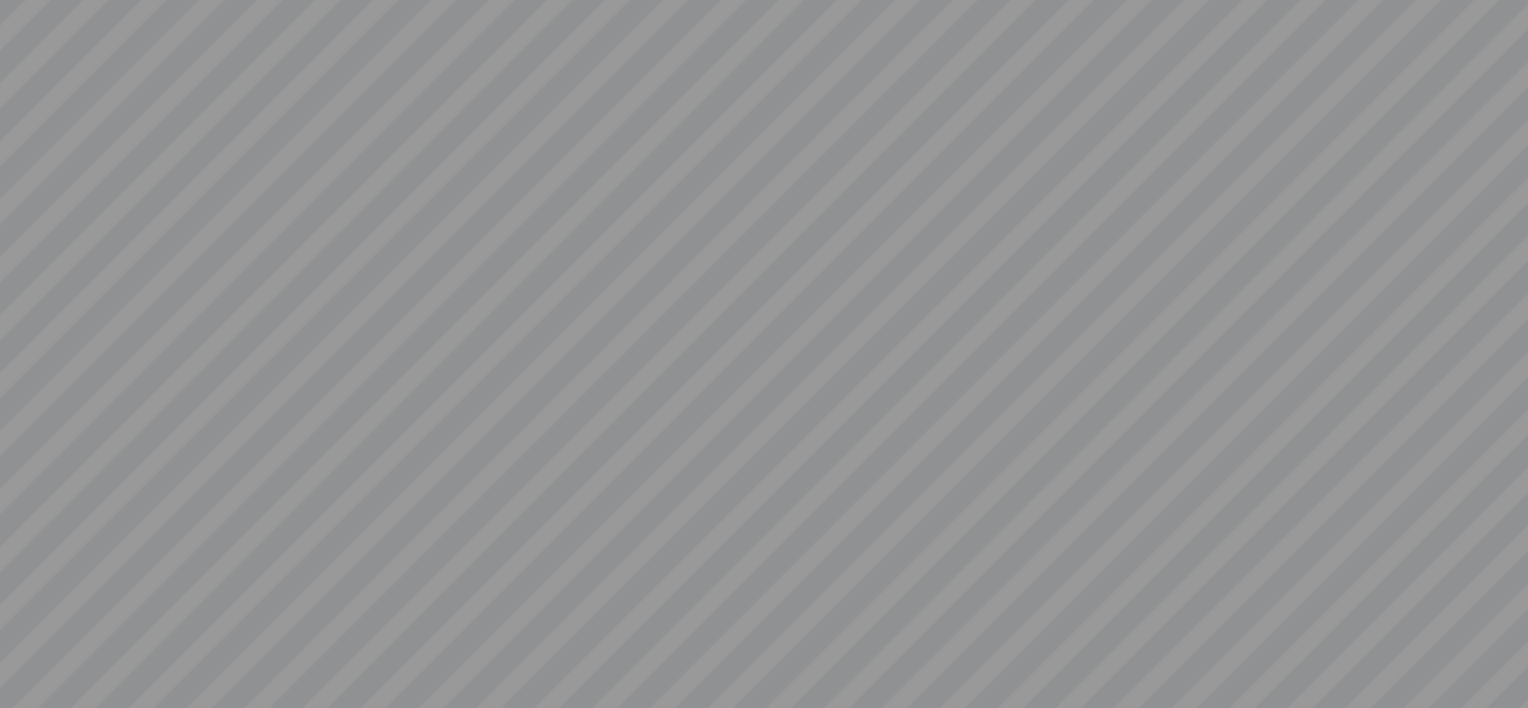drag, startPoint x: 667, startPoint y: 313, endPoint x: 977, endPoint y: 310, distance: 310.01453 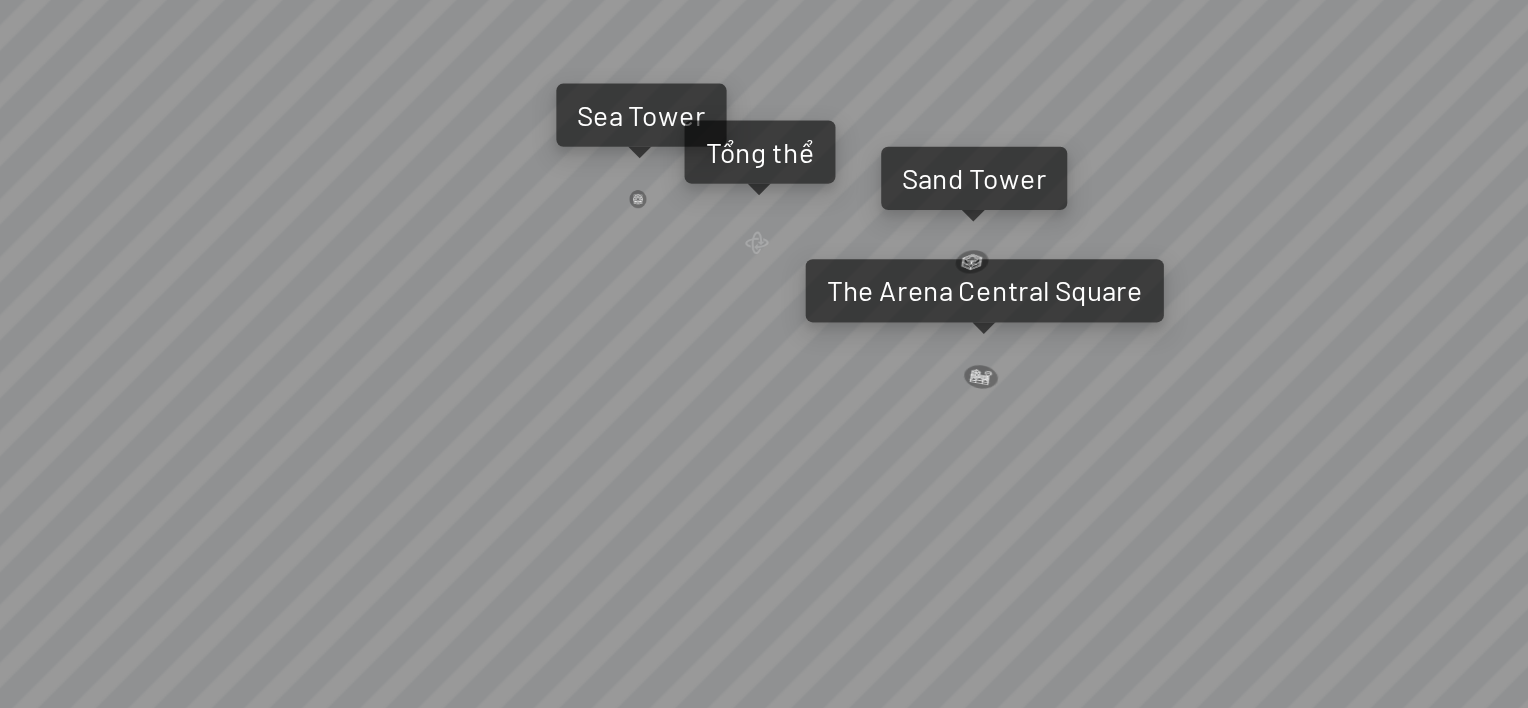 drag, startPoint x: 700, startPoint y: 343, endPoint x: 1125, endPoint y: 344, distance: 425.0012 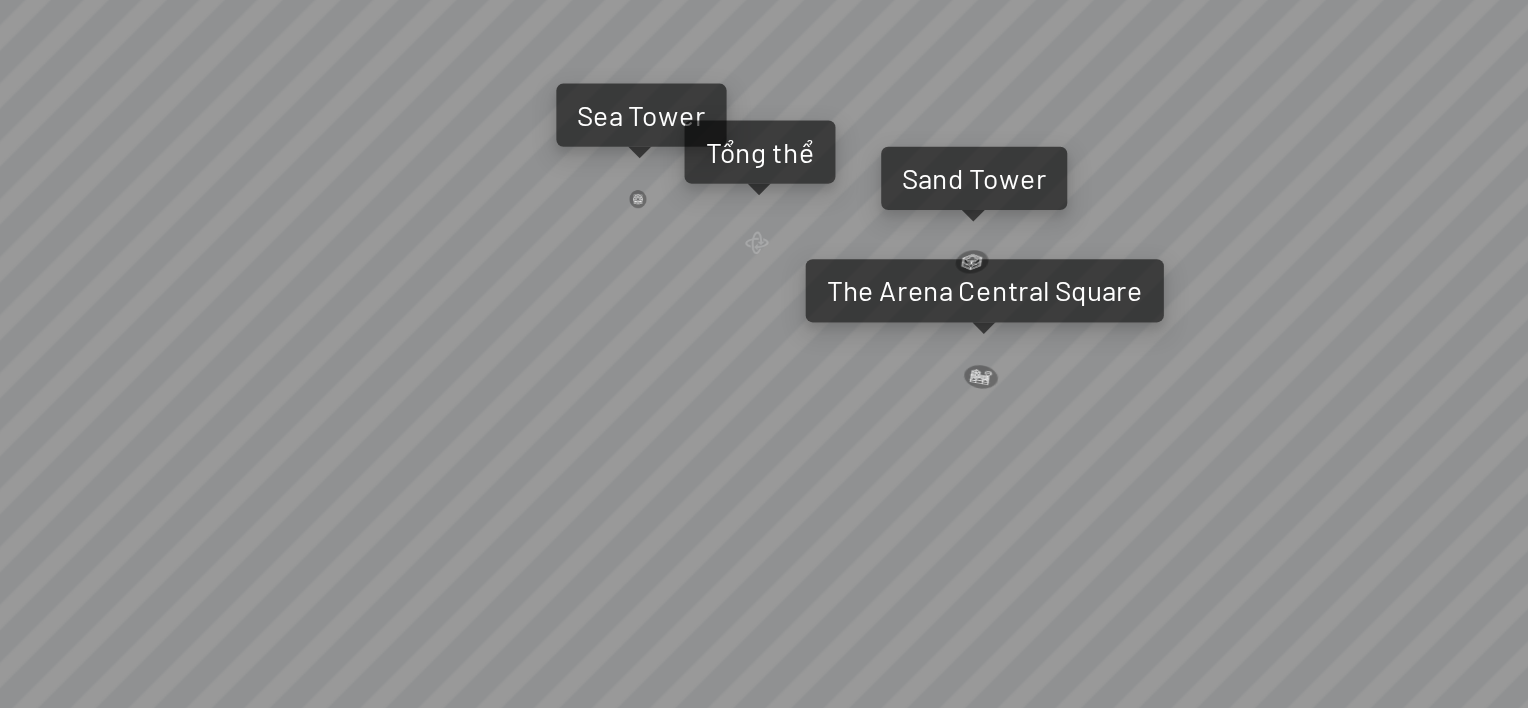 click on "Light Tower
Sea Tower
The Arena Central Square
The Wind
Tổng thể" at bounding box center (764, 354) 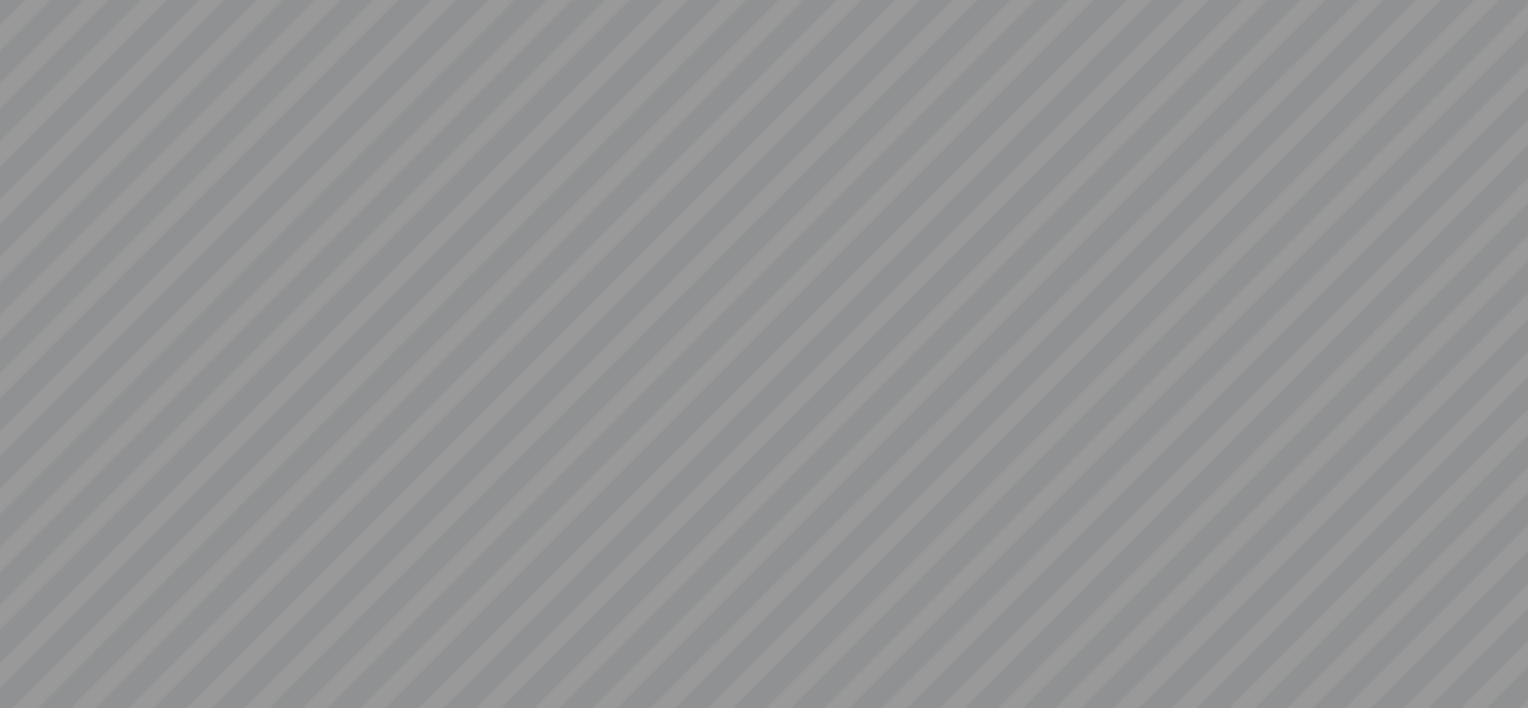 drag, startPoint x: 766, startPoint y: 417, endPoint x: 1069, endPoint y: 389, distance: 304.291 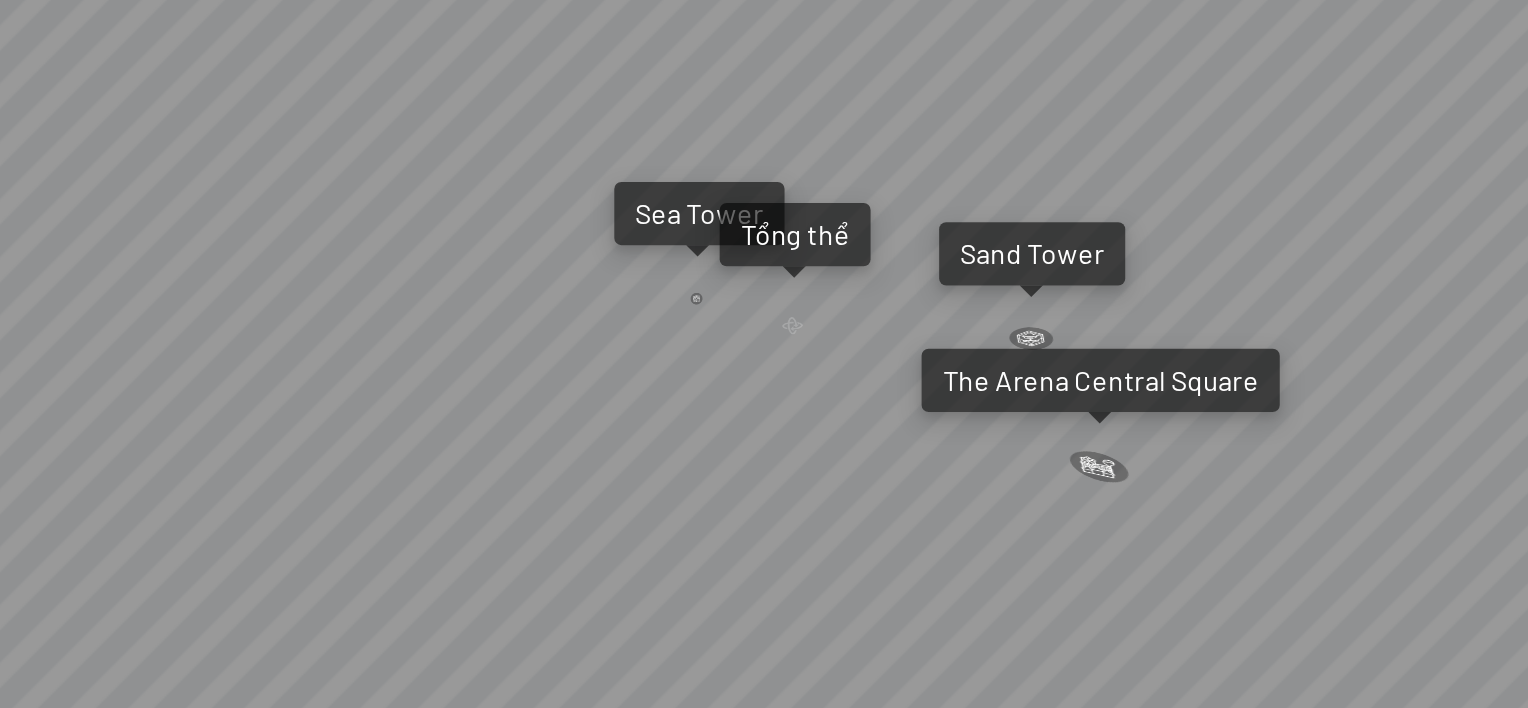 drag, startPoint x: 927, startPoint y: 320, endPoint x: 545, endPoint y: 333, distance: 382.22113 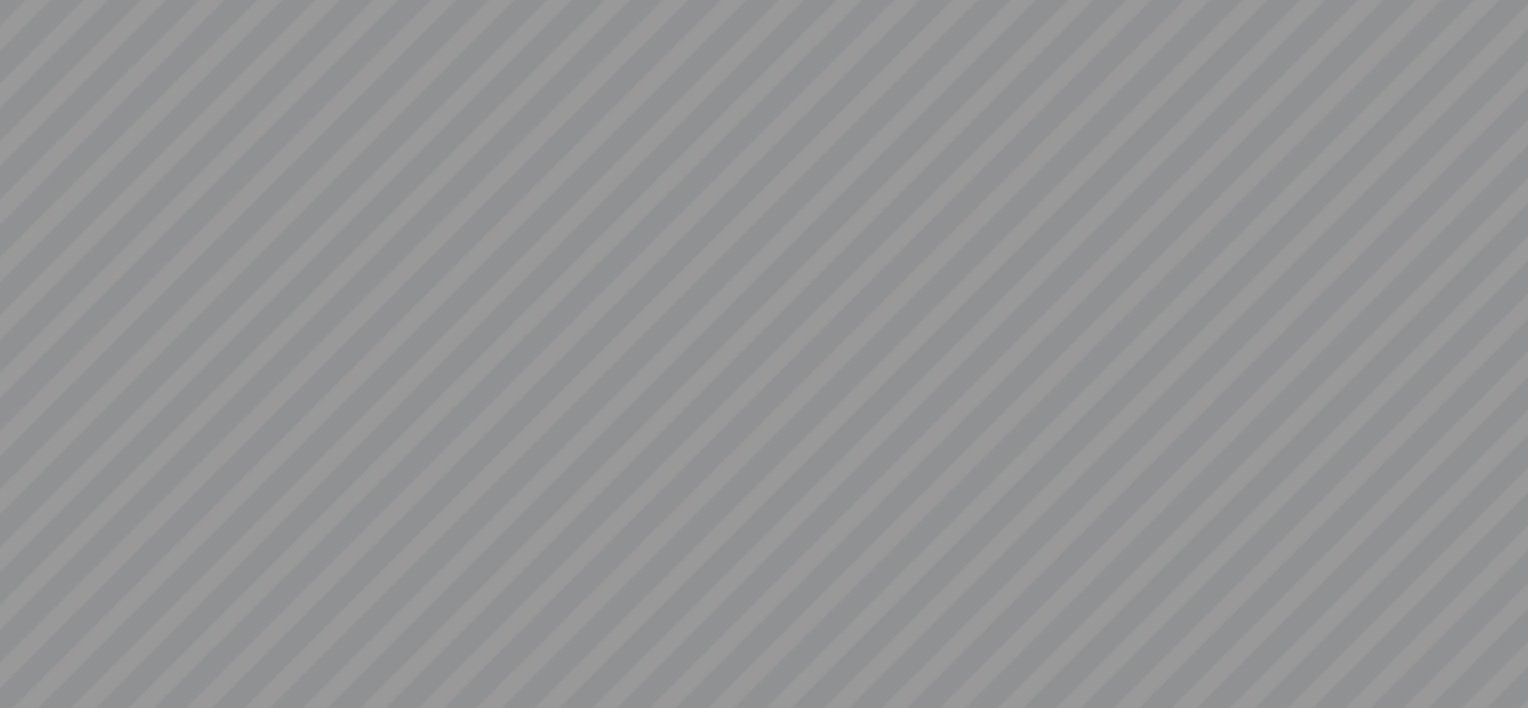 drag, startPoint x: 738, startPoint y: 410, endPoint x: 1074, endPoint y: 456, distance: 339.1342 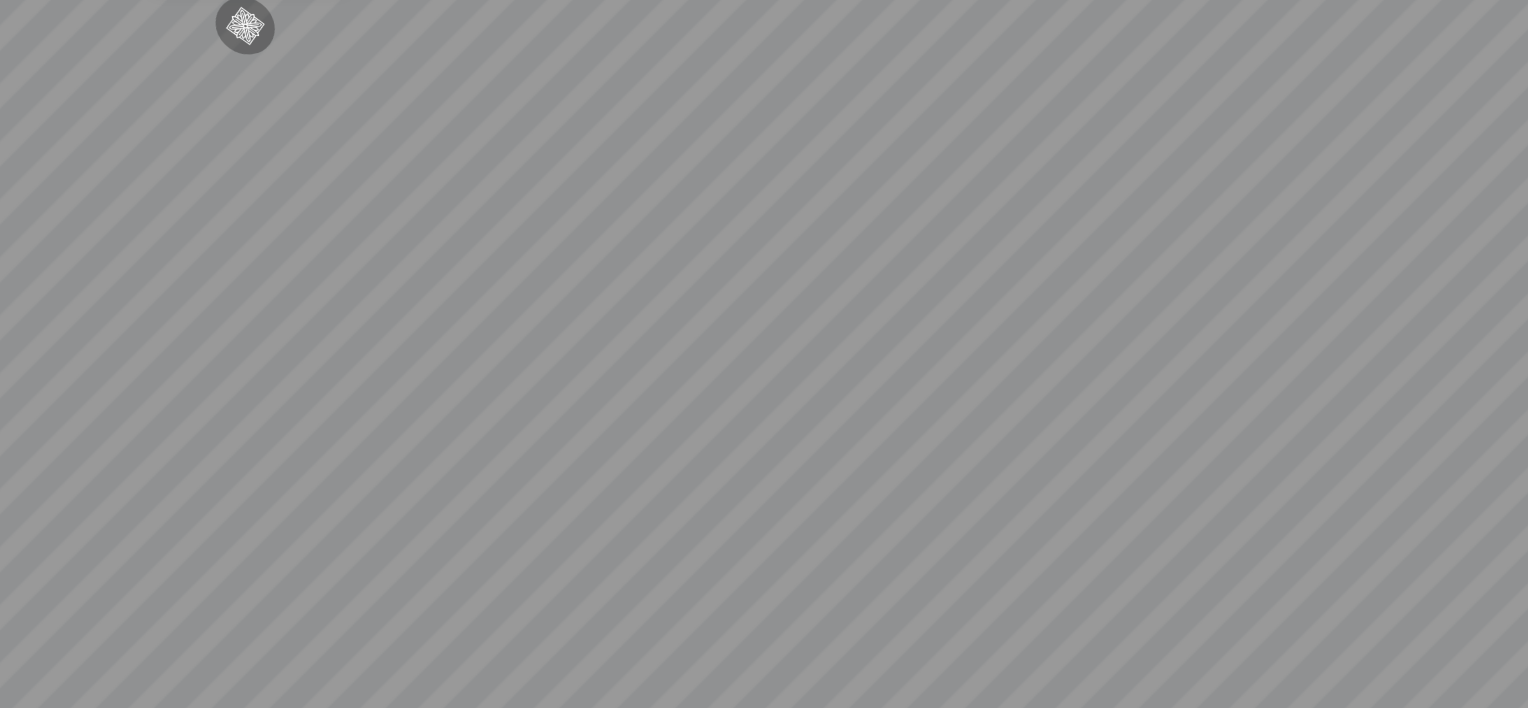 drag, startPoint x: 858, startPoint y: 279, endPoint x: 1187, endPoint y: 373, distance: 342.16516 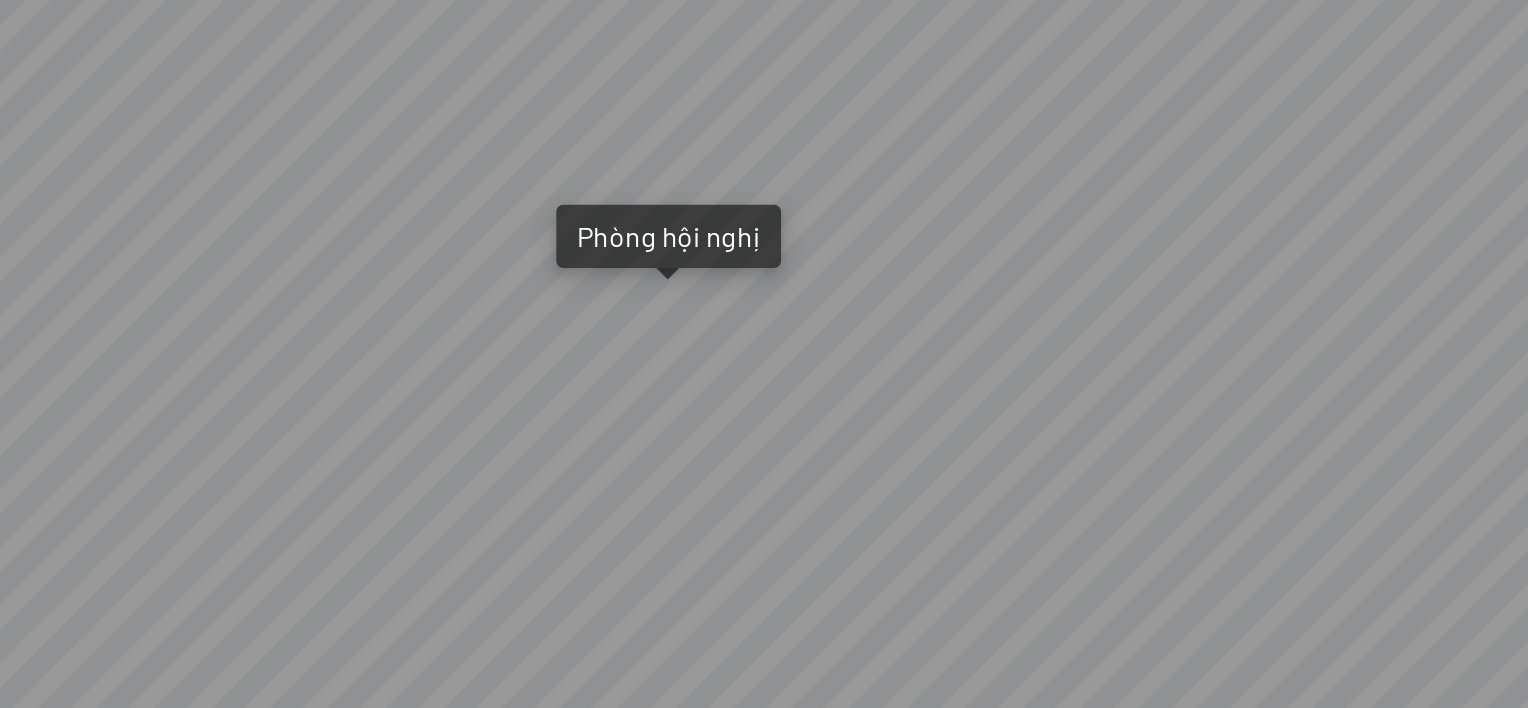 drag, startPoint x: 852, startPoint y: 345, endPoint x: 1096, endPoint y: 361, distance: 244.52403 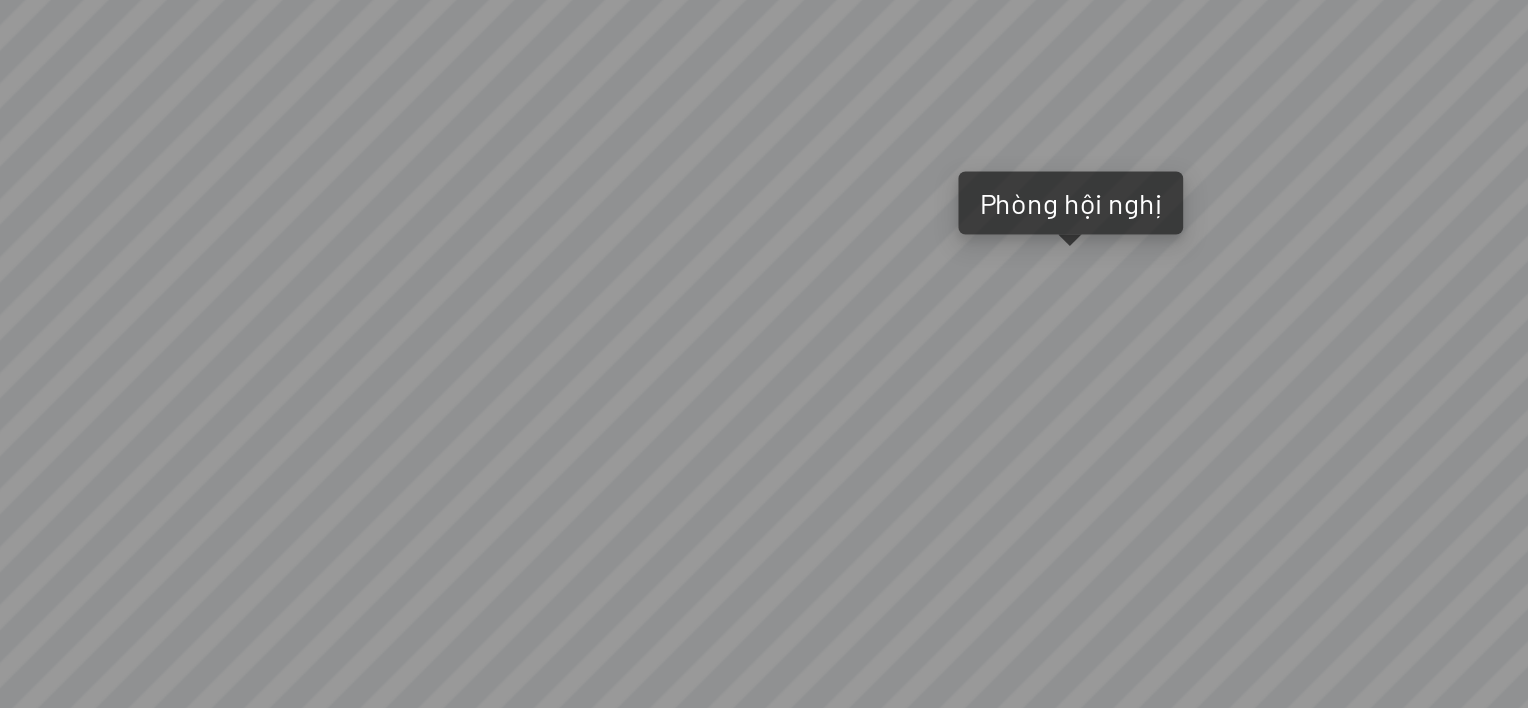 drag, startPoint x: 696, startPoint y: 369, endPoint x: 946, endPoint y: 321, distance: 254.5663 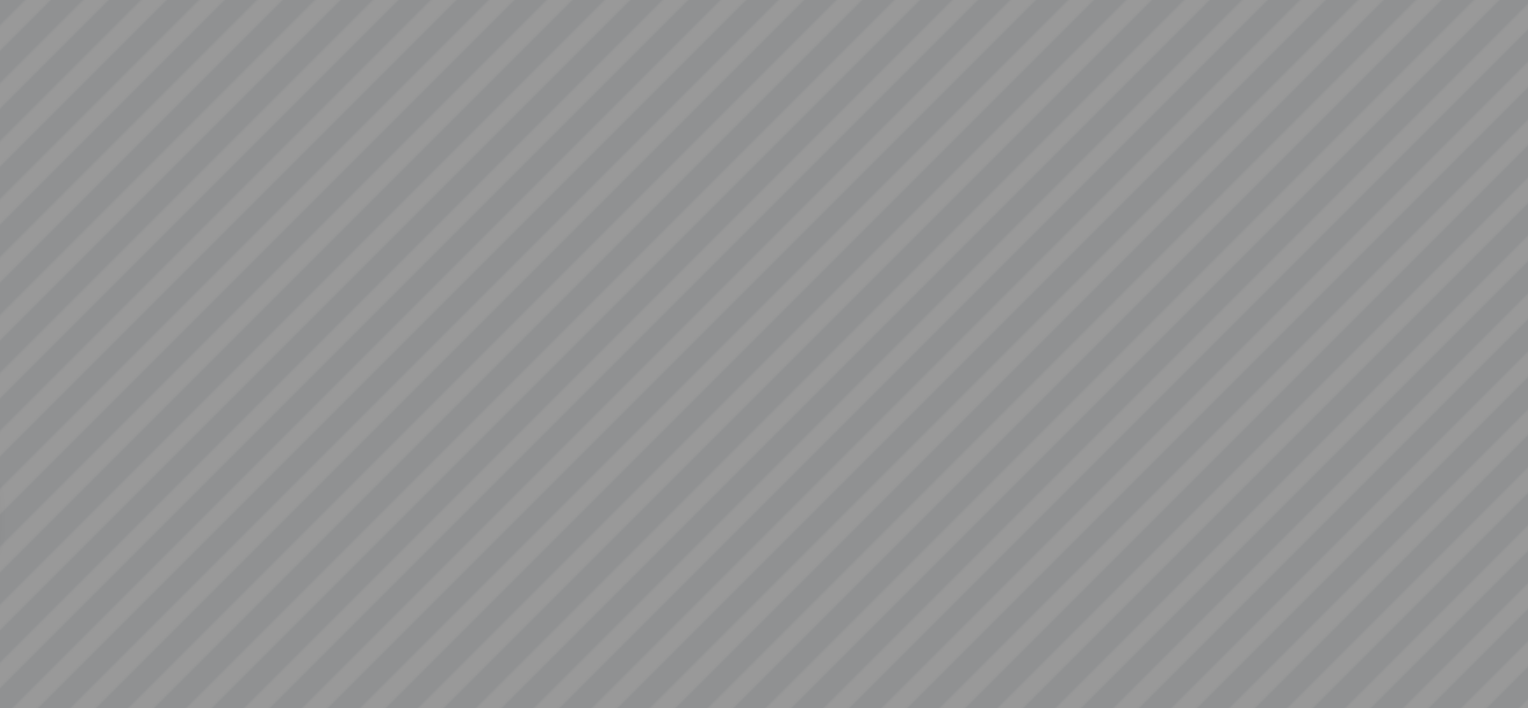 drag, startPoint x: 971, startPoint y: 389, endPoint x: 395, endPoint y: 462, distance: 580.6074 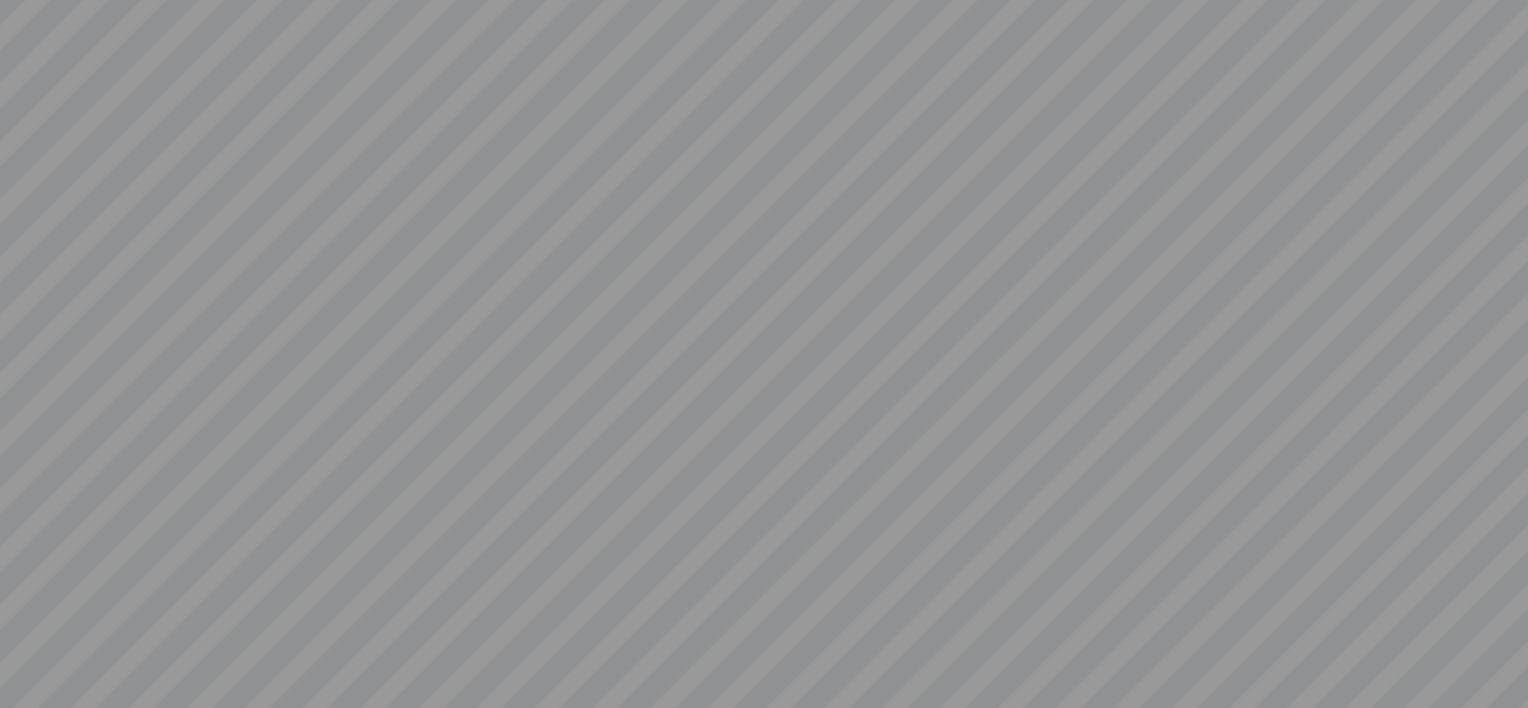 click on "Light Tower
Sea Tower
Tổng thể
Sand Tower
Wind Tower
Phố đi bộ
Đường Nguyễn Tất Thành
Phòng hội nghị" at bounding box center [764, 354] 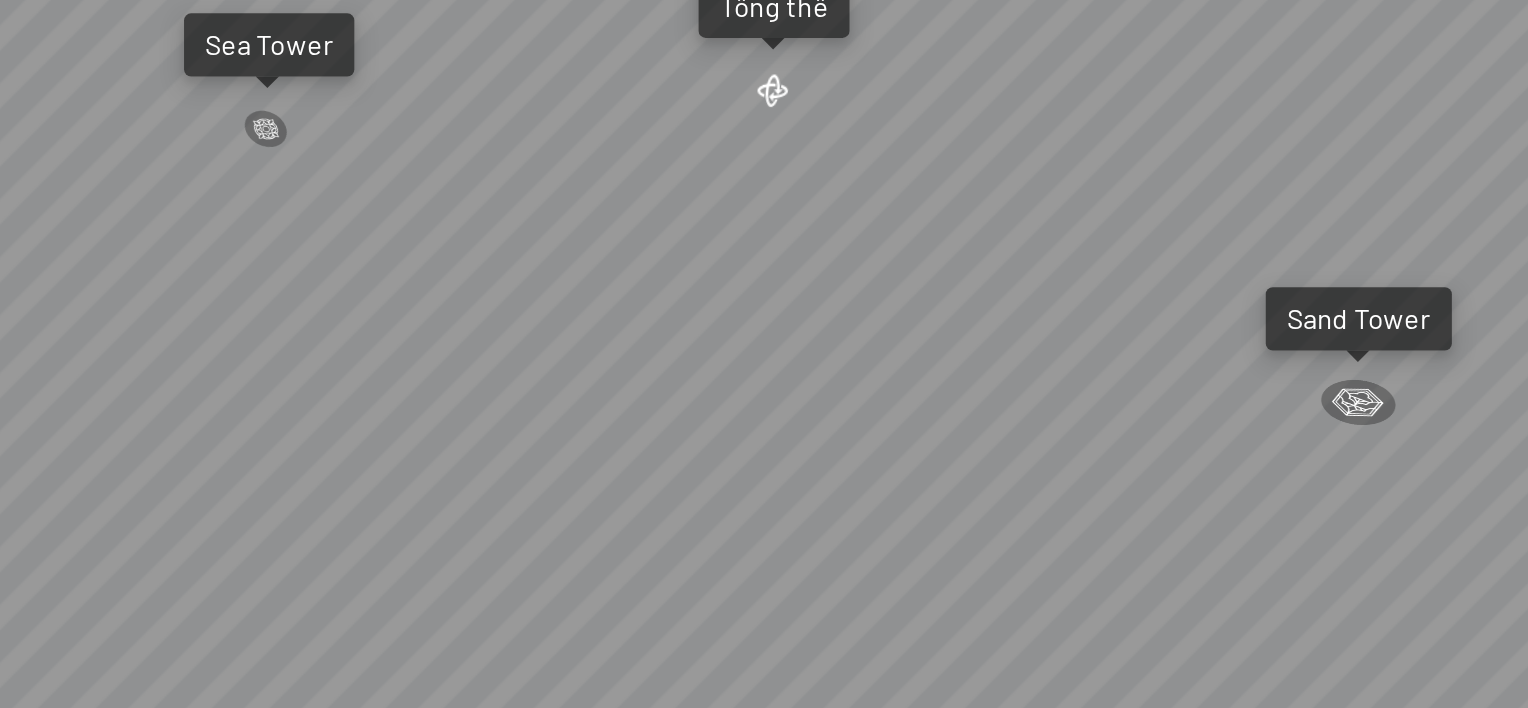 drag, startPoint x: 873, startPoint y: 290, endPoint x: 469, endPoint y: 272, distance: 404.4008 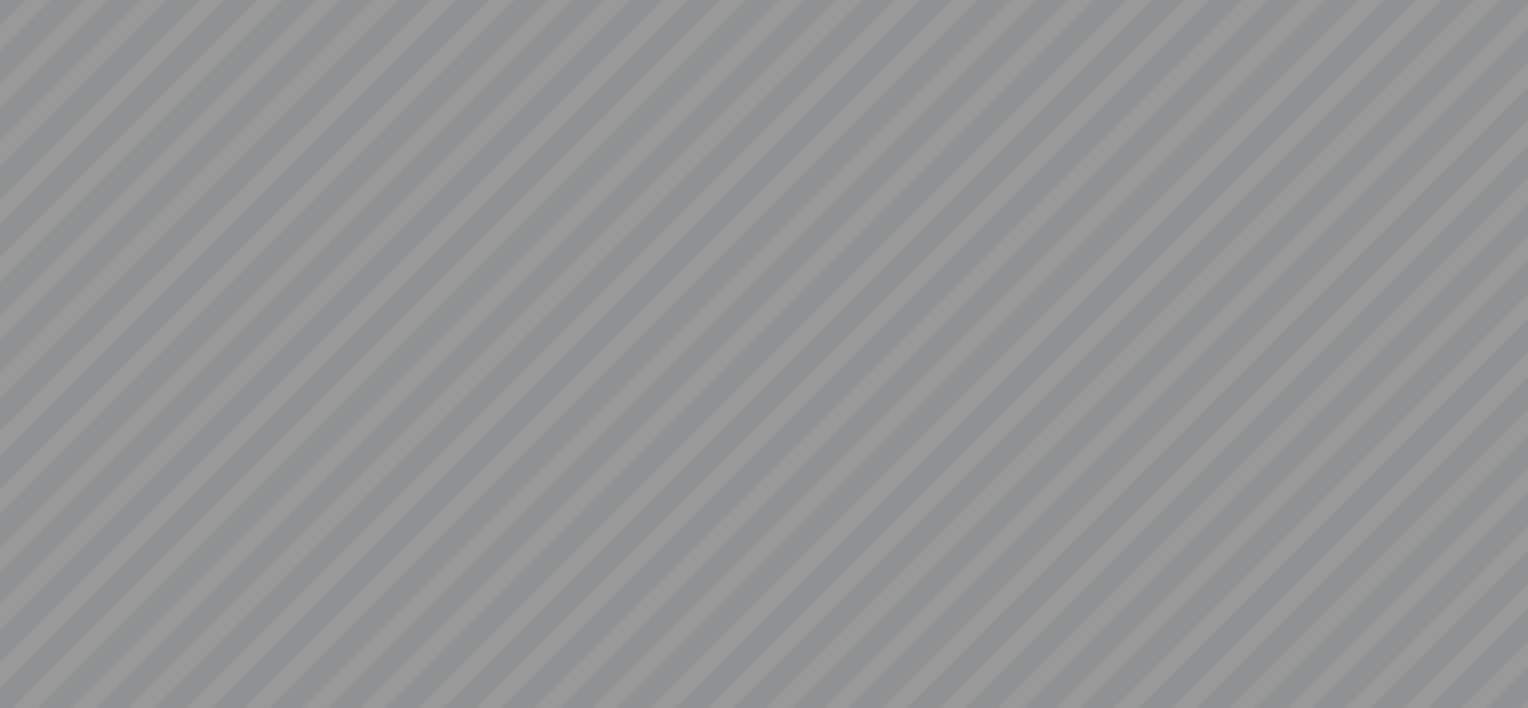 drag, startPoint x: 806, startPoint y: 326, endPoint x: 688, endPoint y: 266, distance: 132.37825 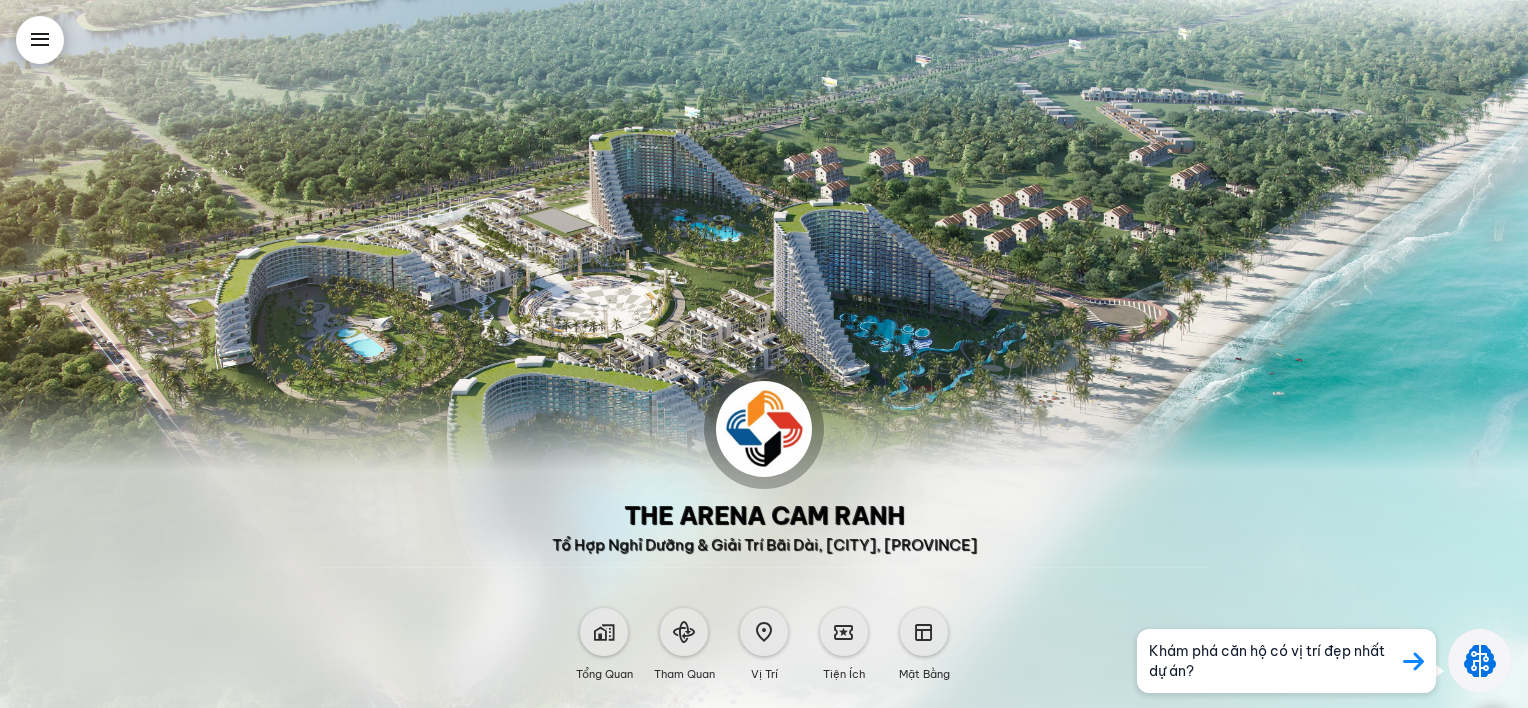 scroll, scrollTop: 0, scrollLeft: 0, axis: both 